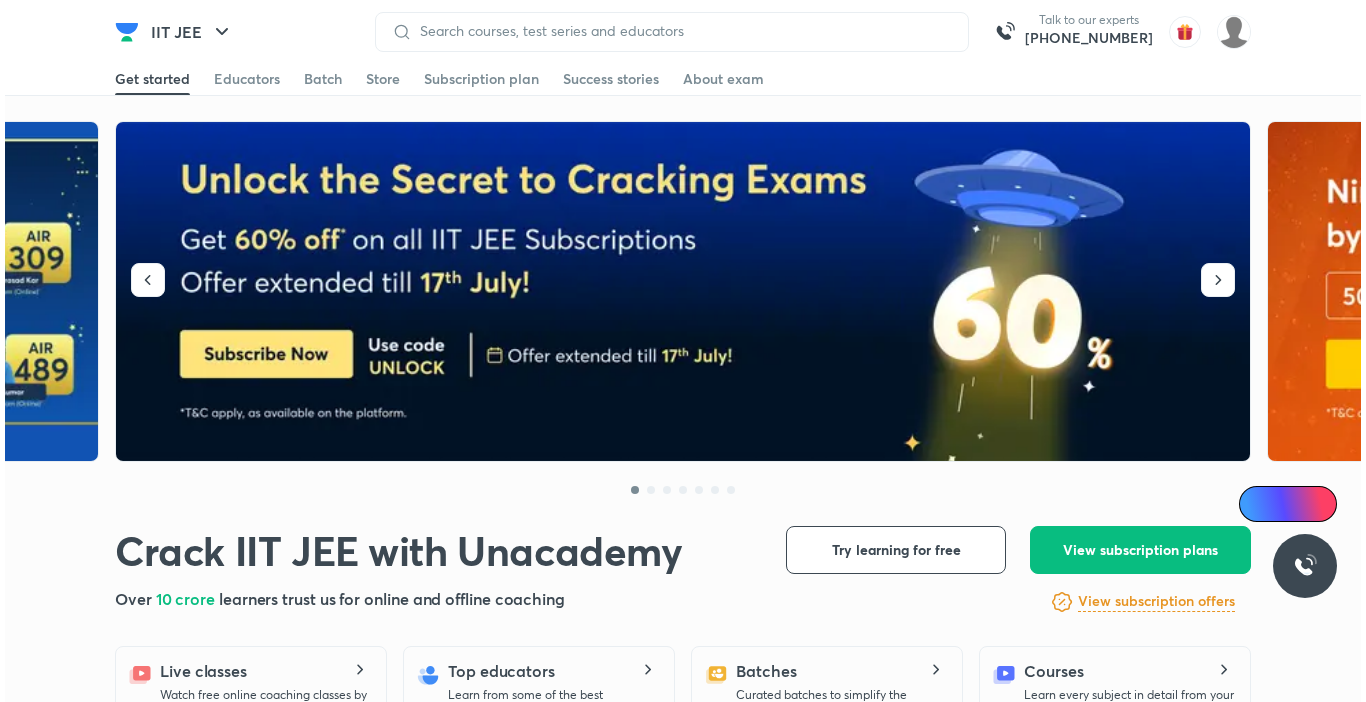 scroll, scrollTop: 0, scrollLeft: 0, axis: both 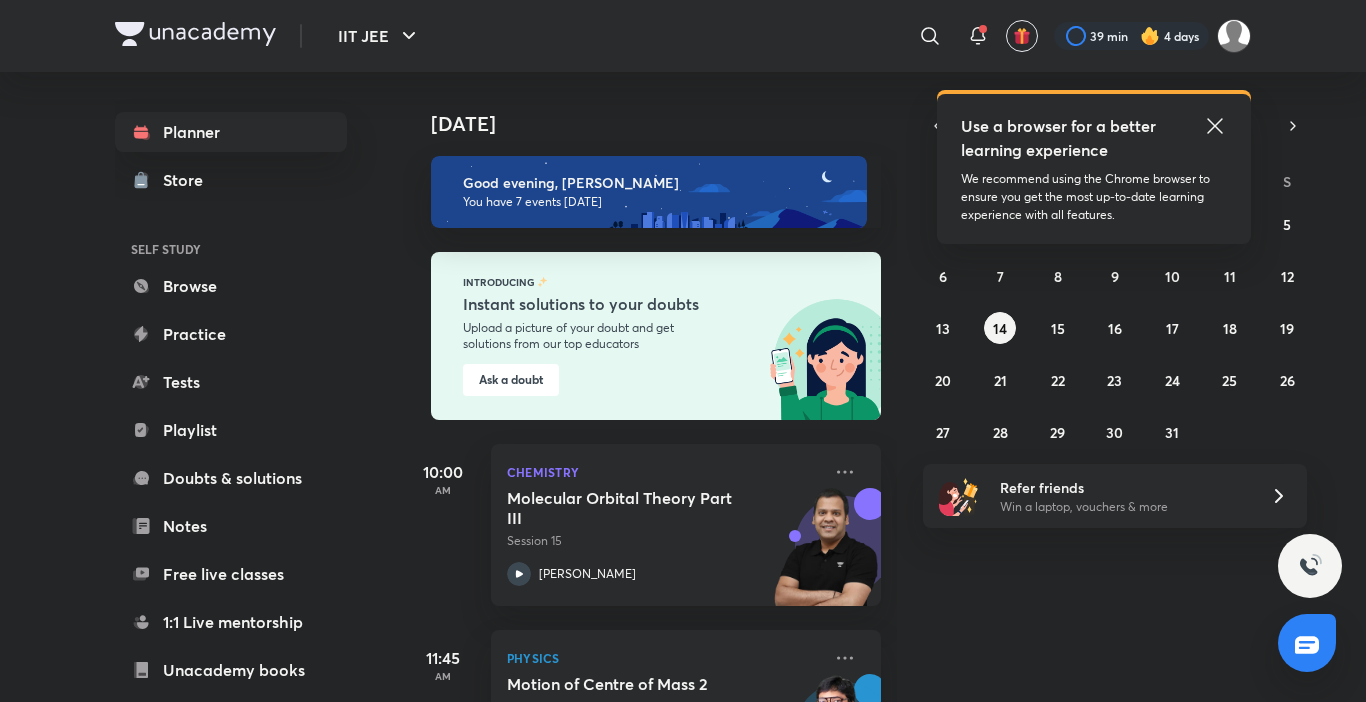 click at bounding box center [1150, 36] 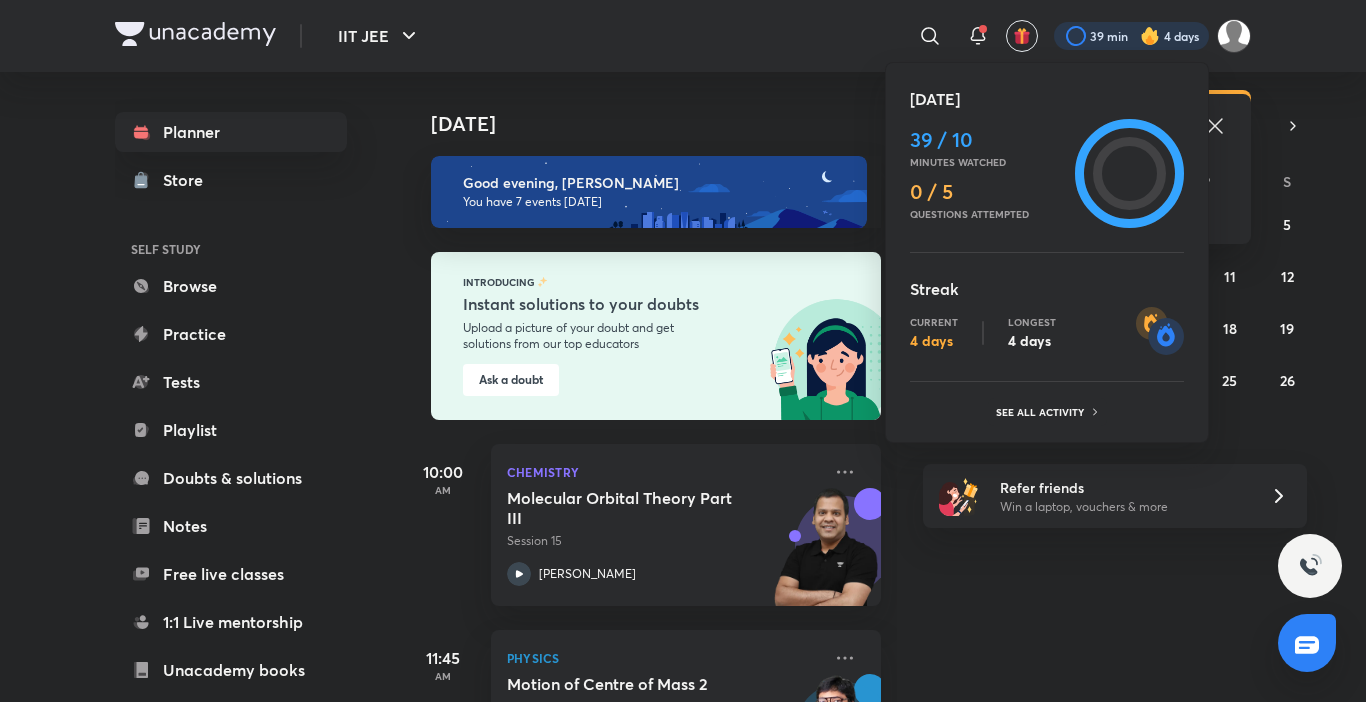 click at bounding box center [683, 351] 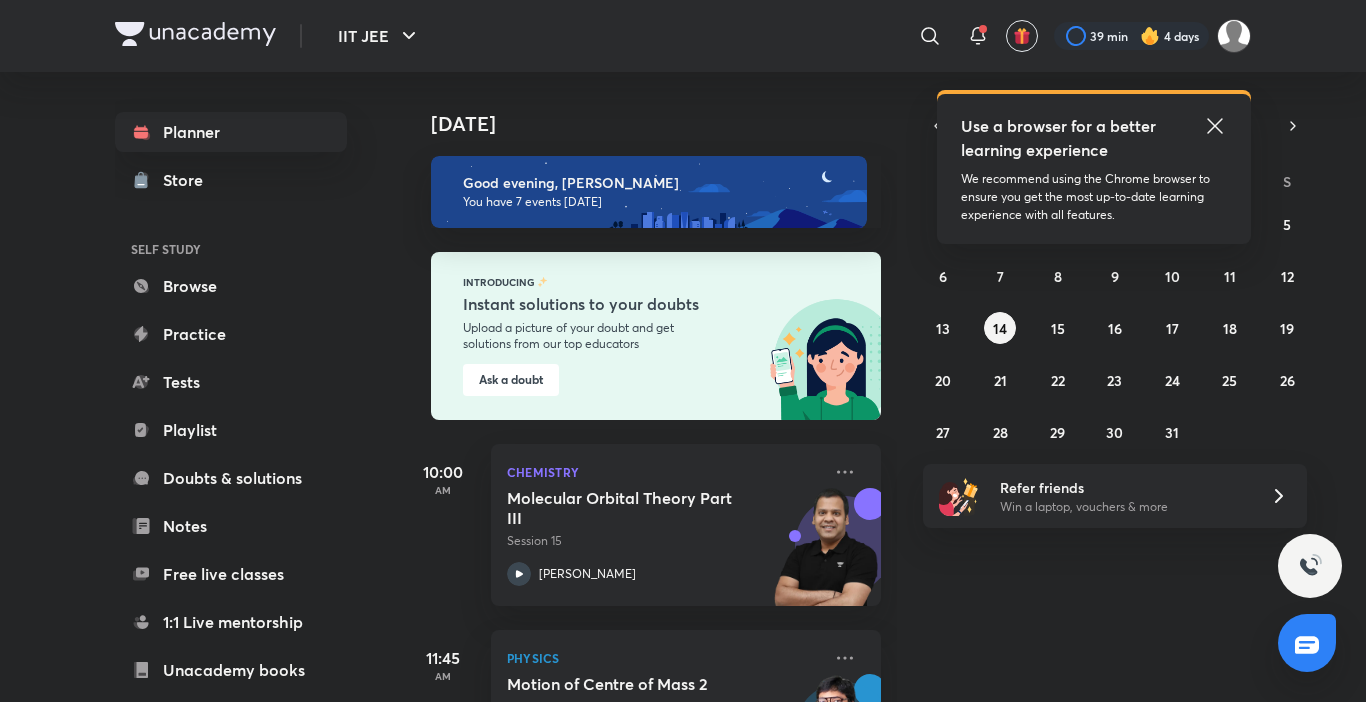 click 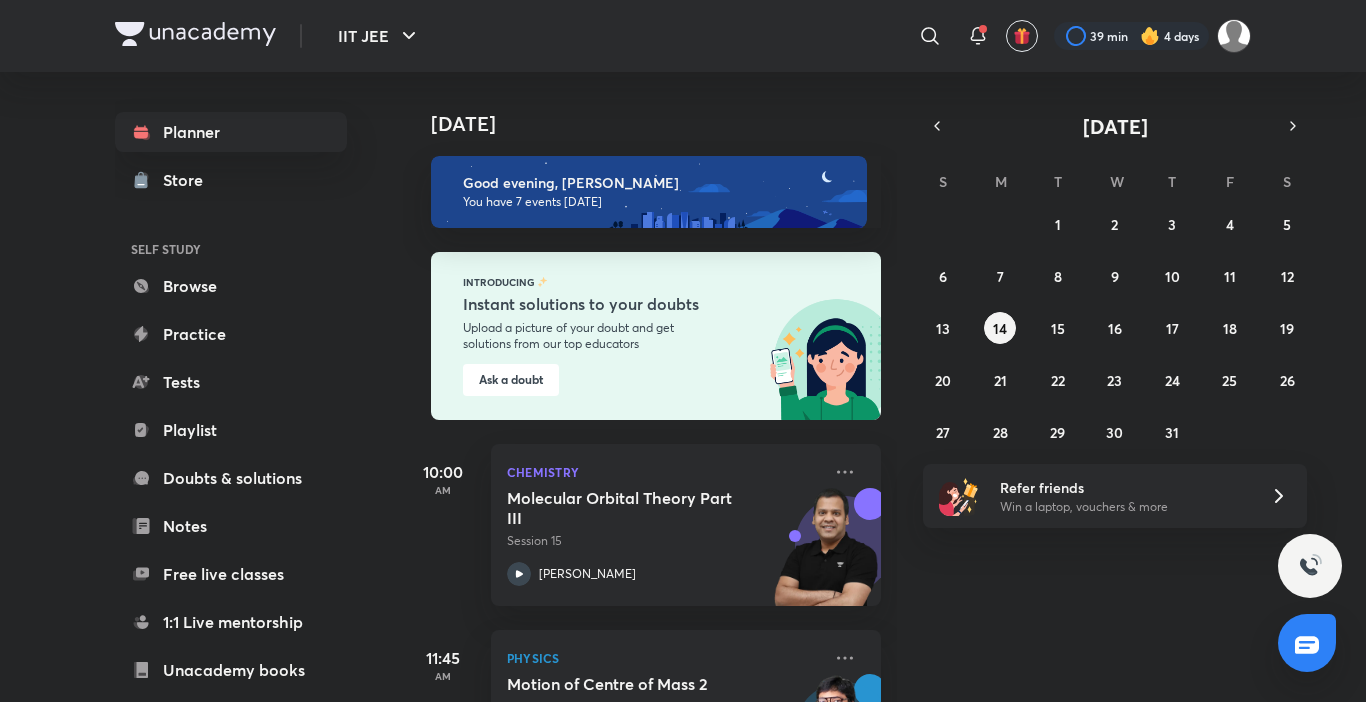 click at bounding box center [1150, 36] 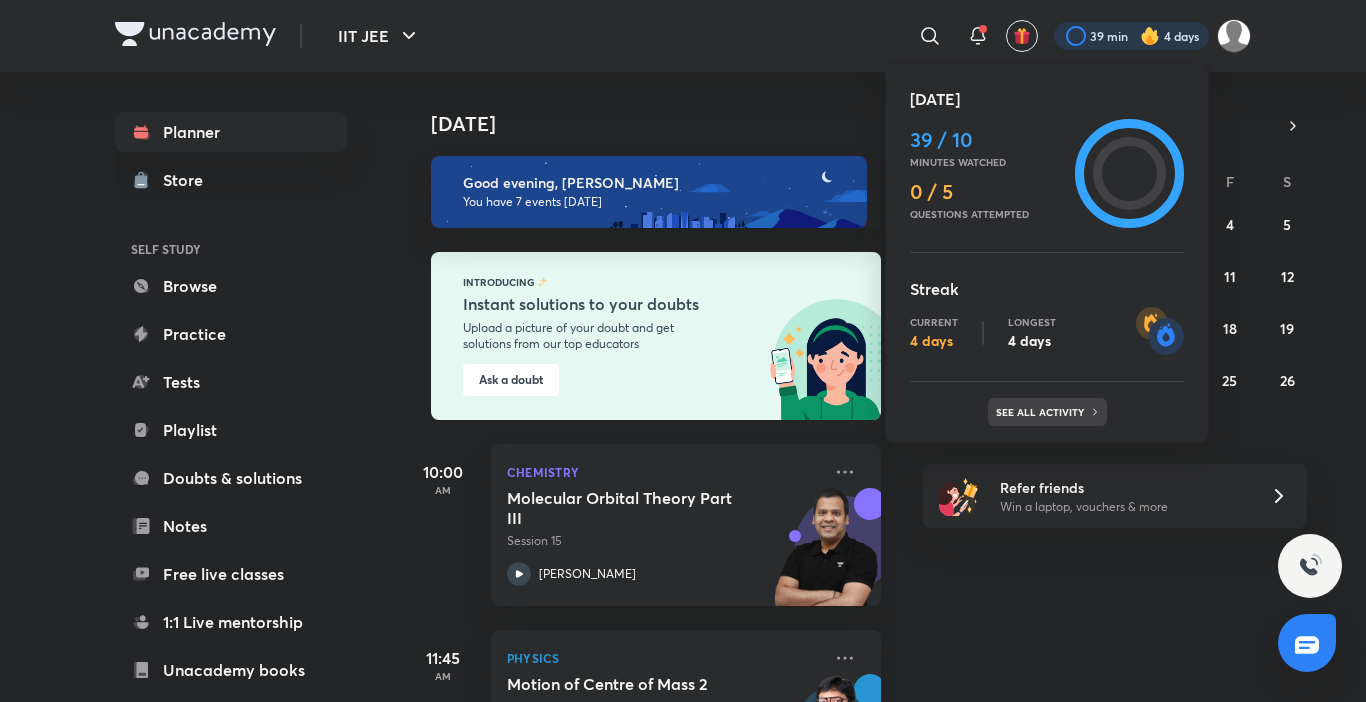 click on "See all activity" at bounding box center (1047, 412) 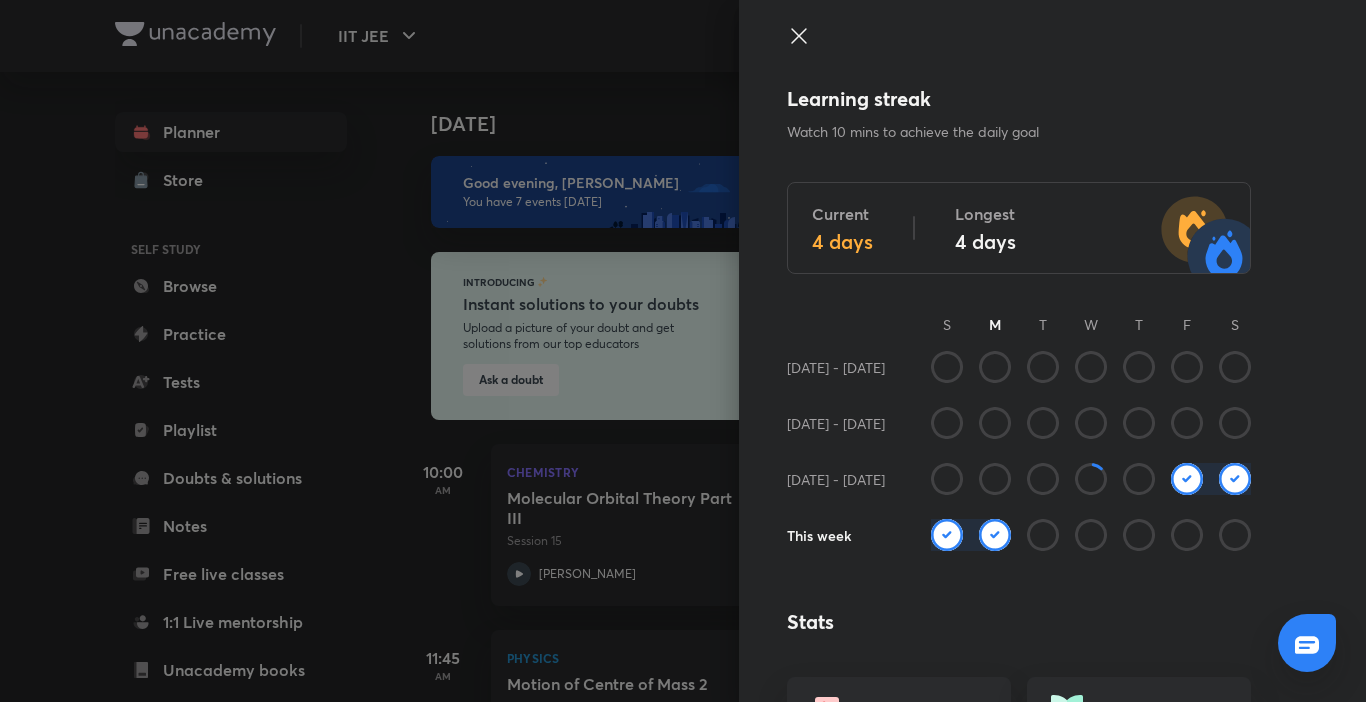 scroll, scrollTop: 500, scrollLeft: 0, axis: vertical 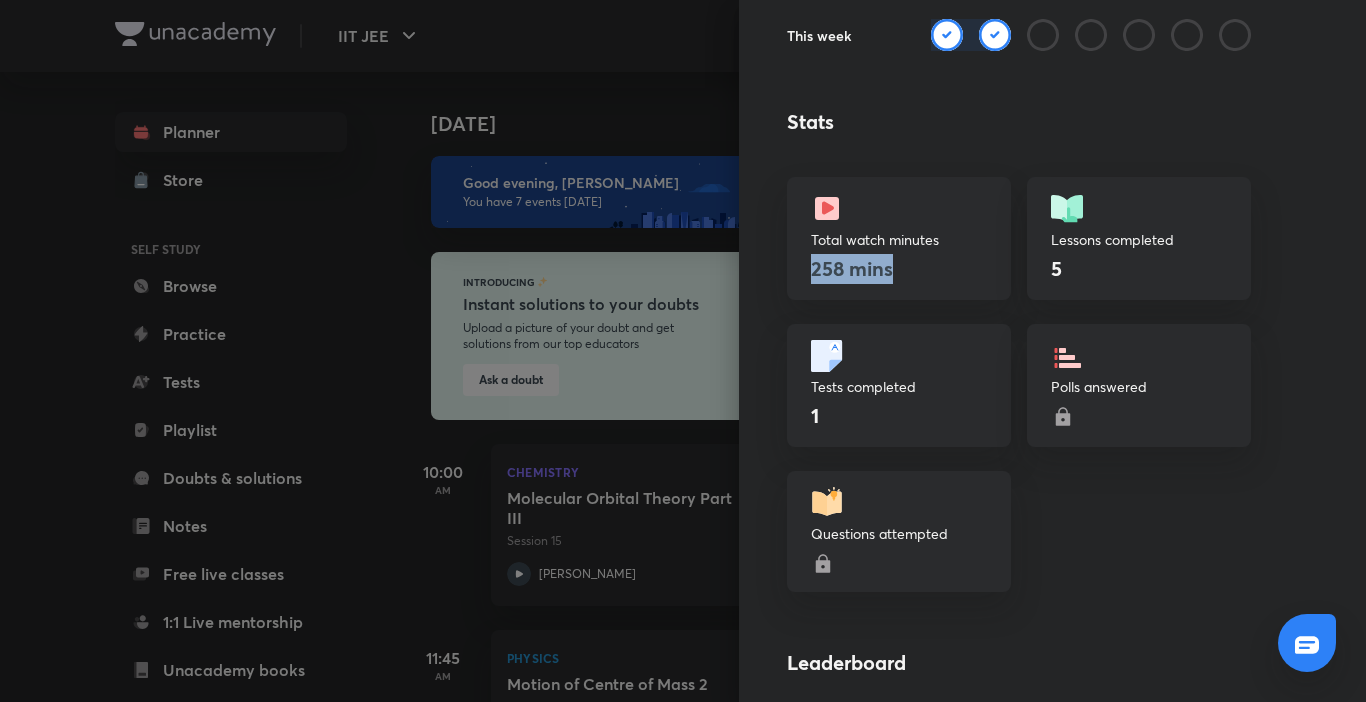 drag, startPoint x: 792, startPoint y: 268, endPoint x: 940, endPoint y: 278, distance: 148.33745 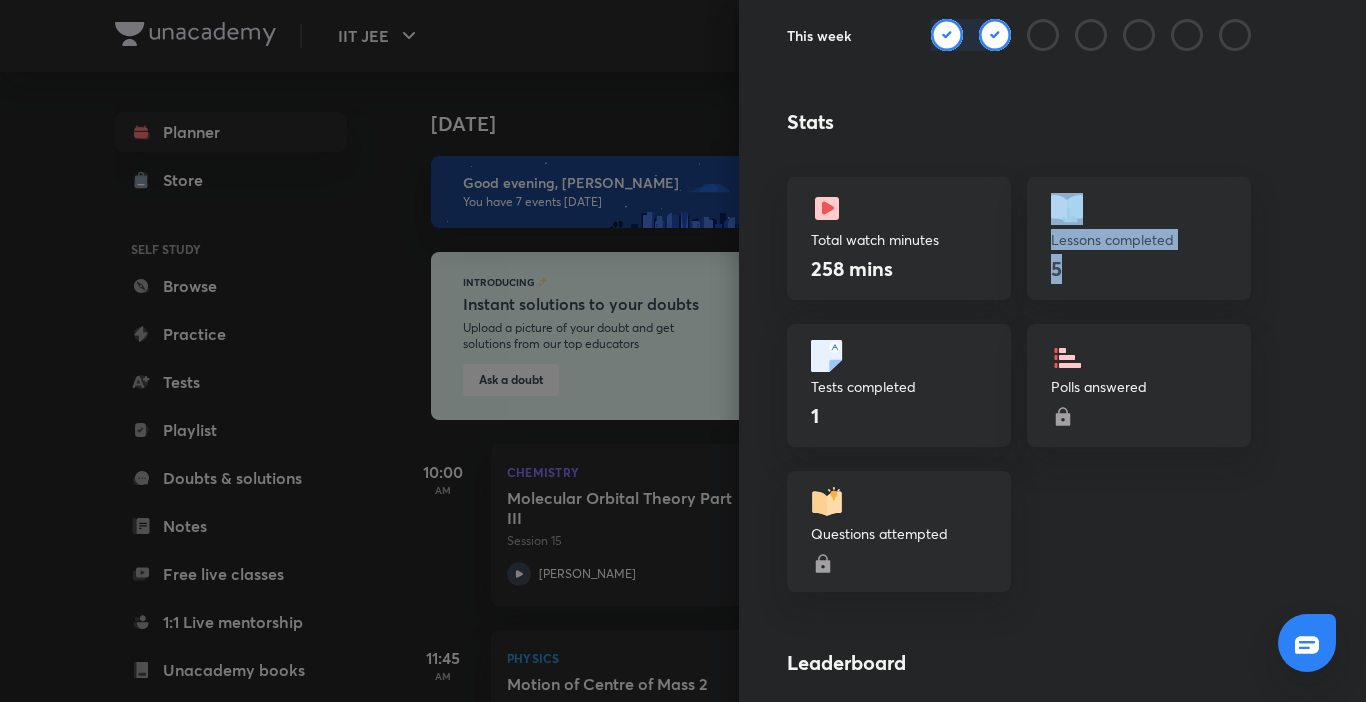 drag, startPoint x: 1073, startPoint y: 279, endPoint x: 973, endPoint y: 272, distance: 100.2447 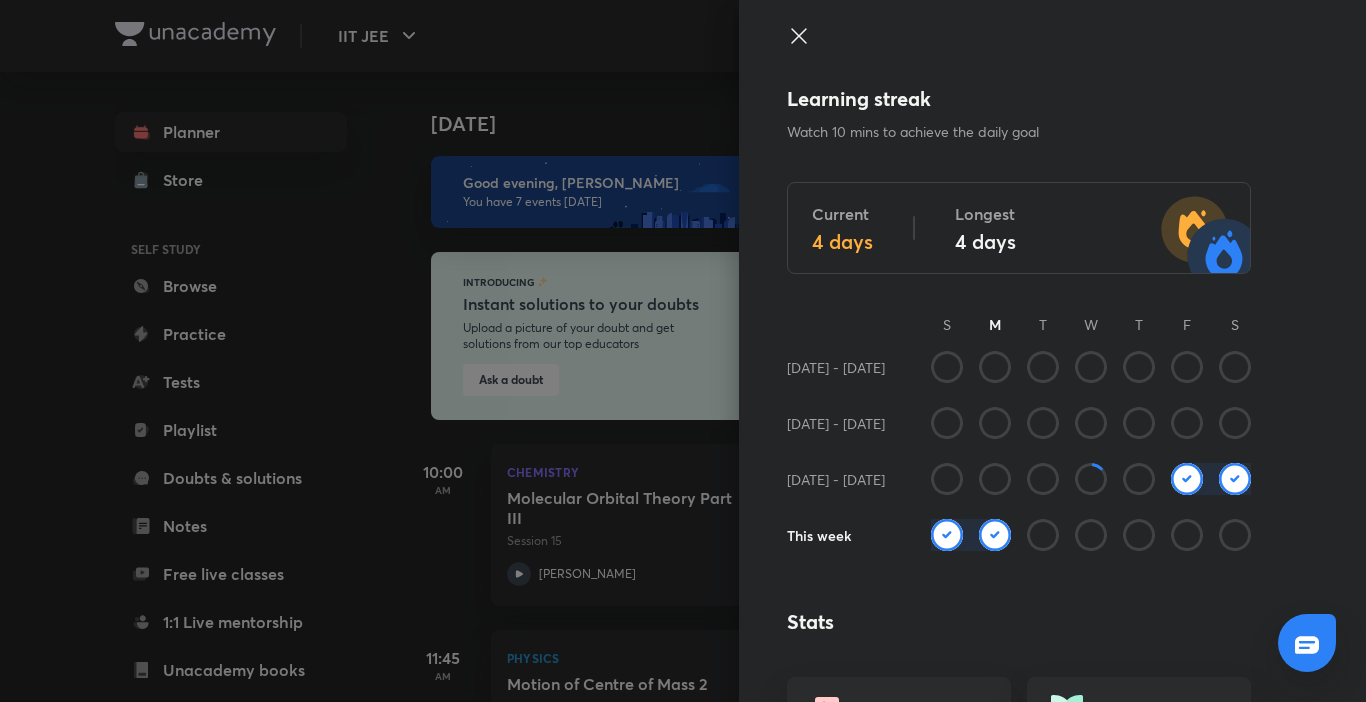 click on "Stats" at bounding box center (1019, 622) 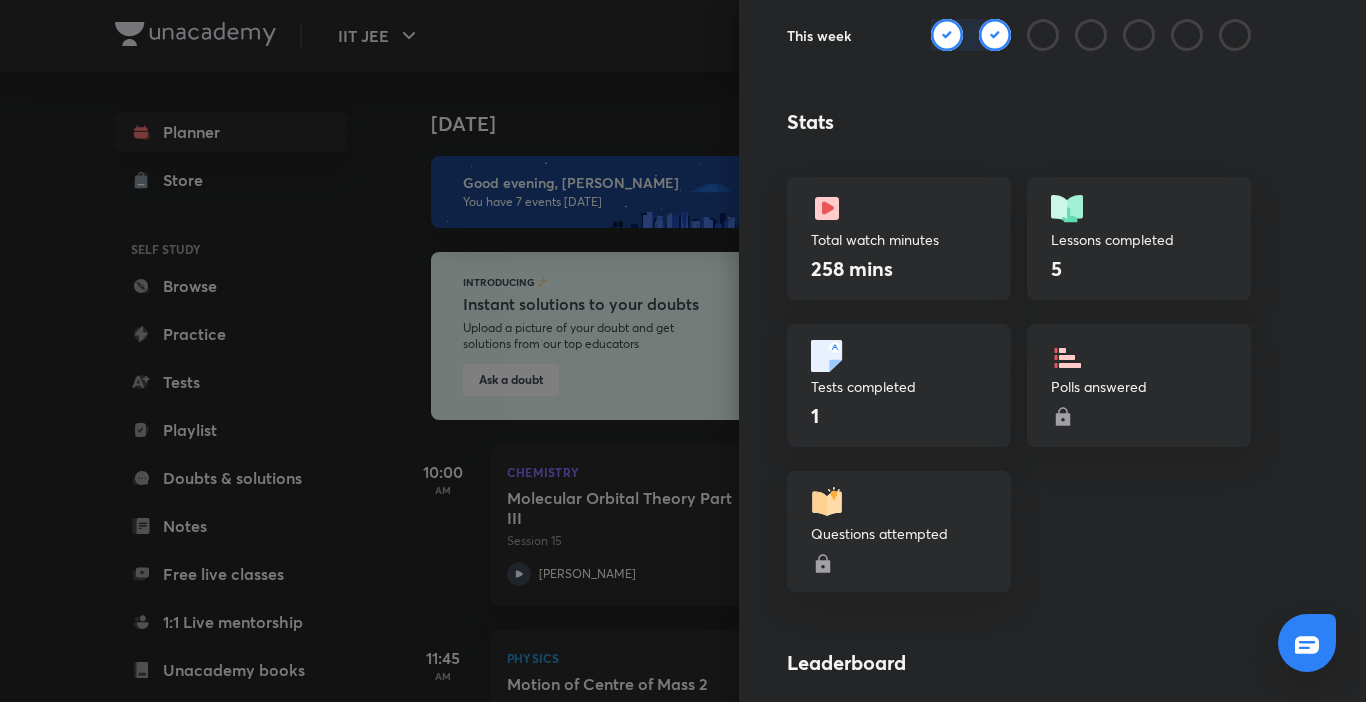 scroll, scrollTop: 0, scrollLeft: 0, axis: both 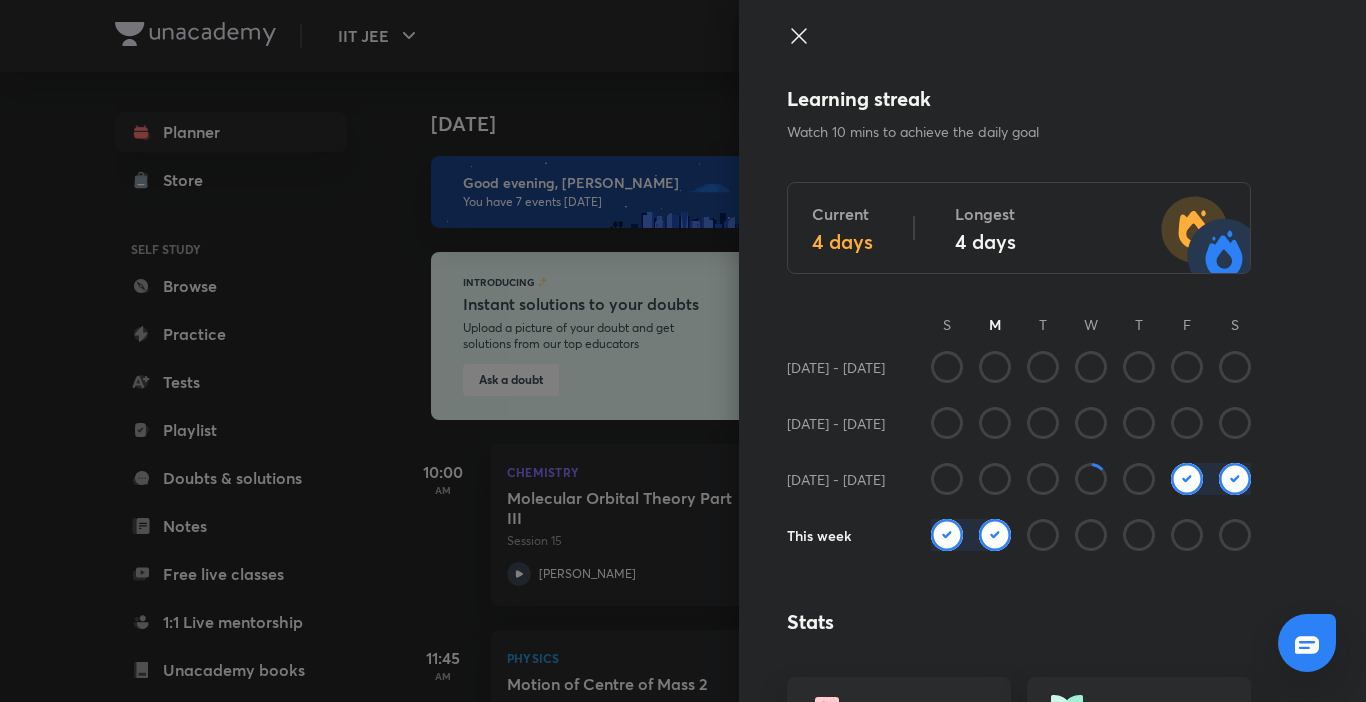 click at bounding box center [683, 351] 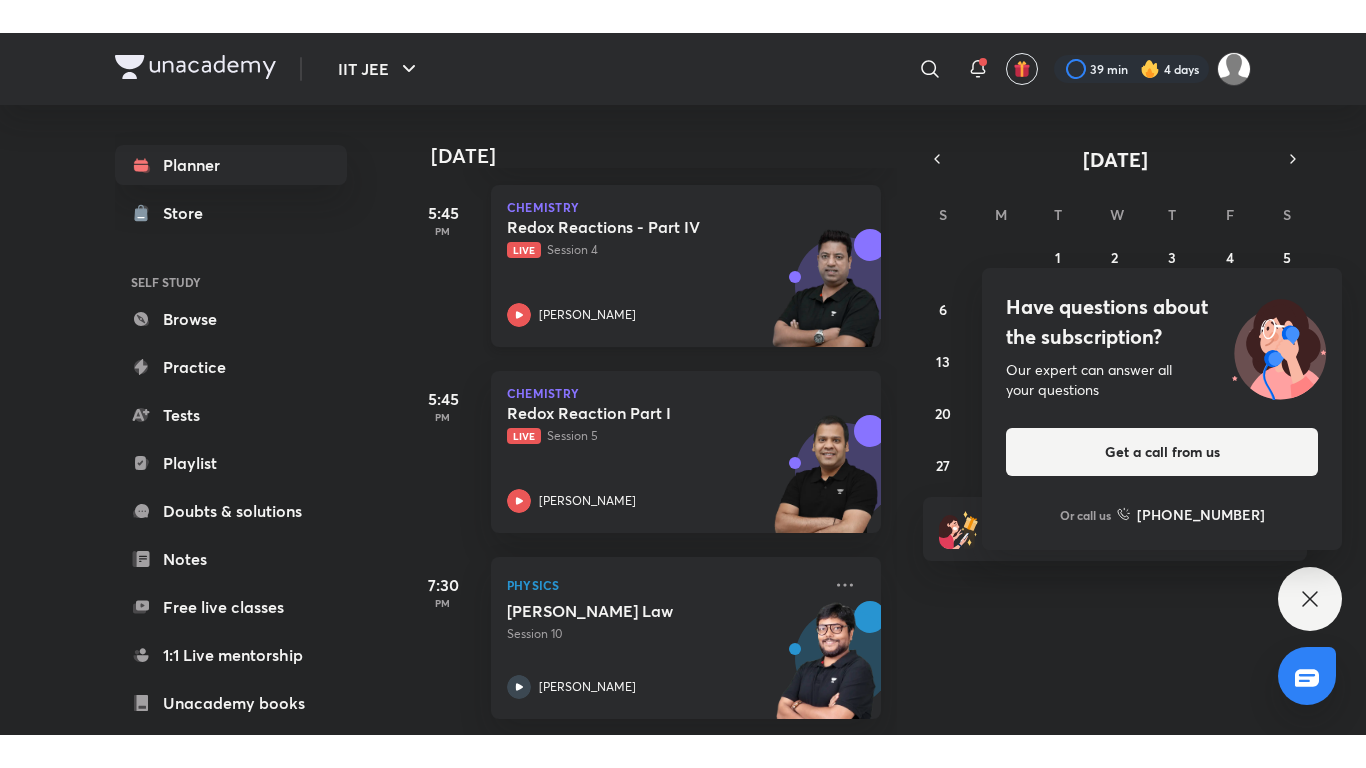 scroll, scrollTop: 1051, scrollLeft: 0, axis: vertical 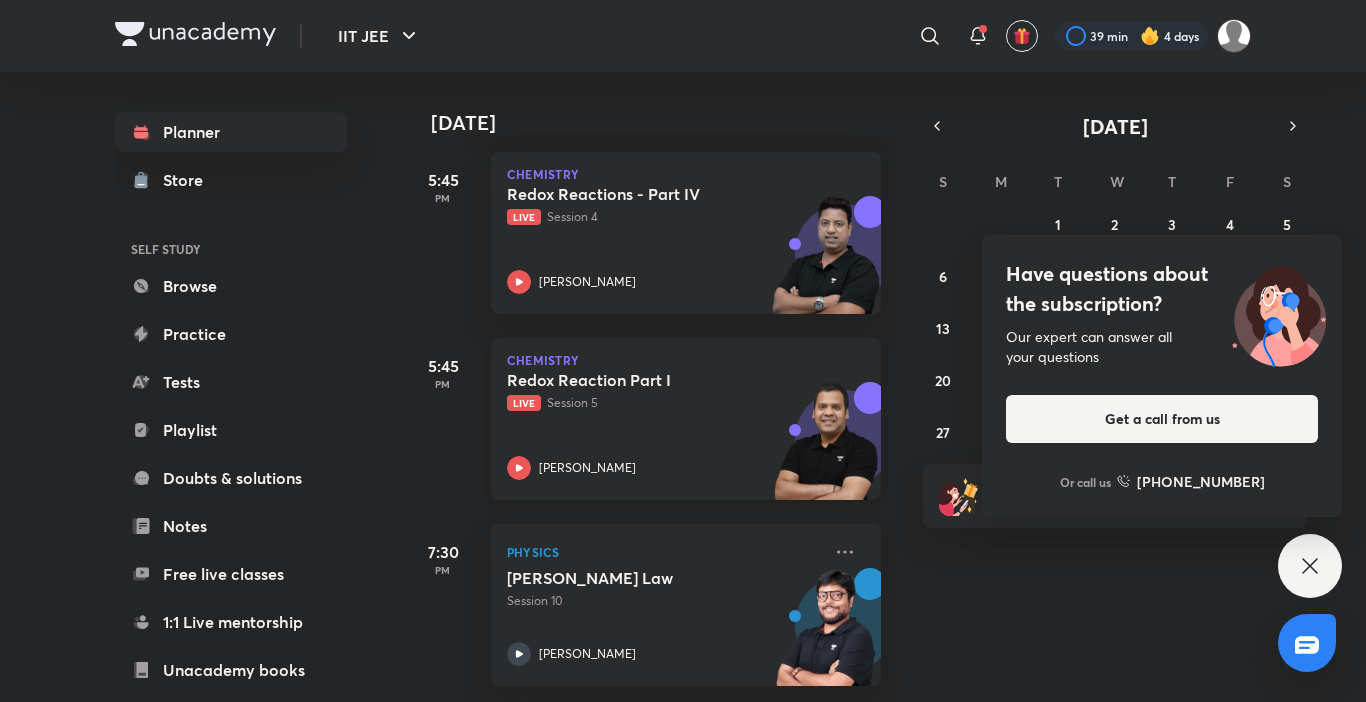 click on "[PERSON_NAME]" at bounding box center [664, 468] 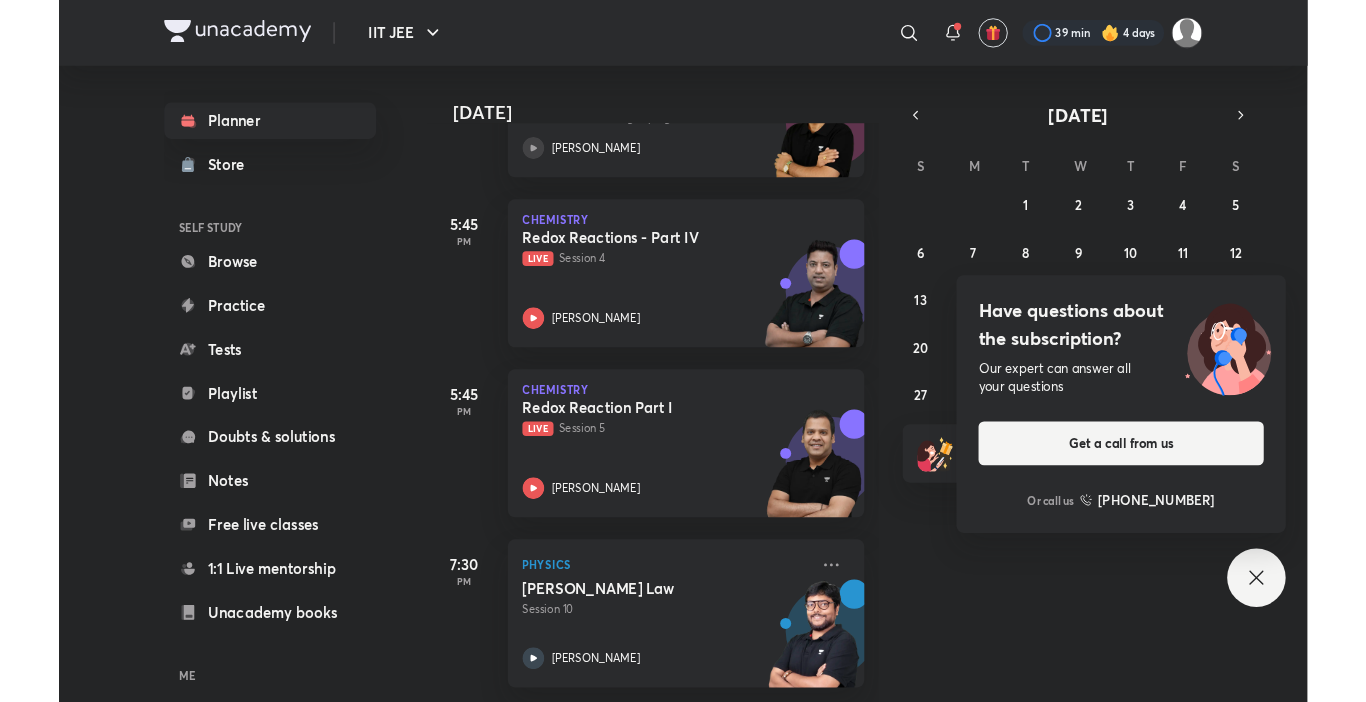 scroll, scrollTop: 985, scrollLeft: 0, axis: vertical 